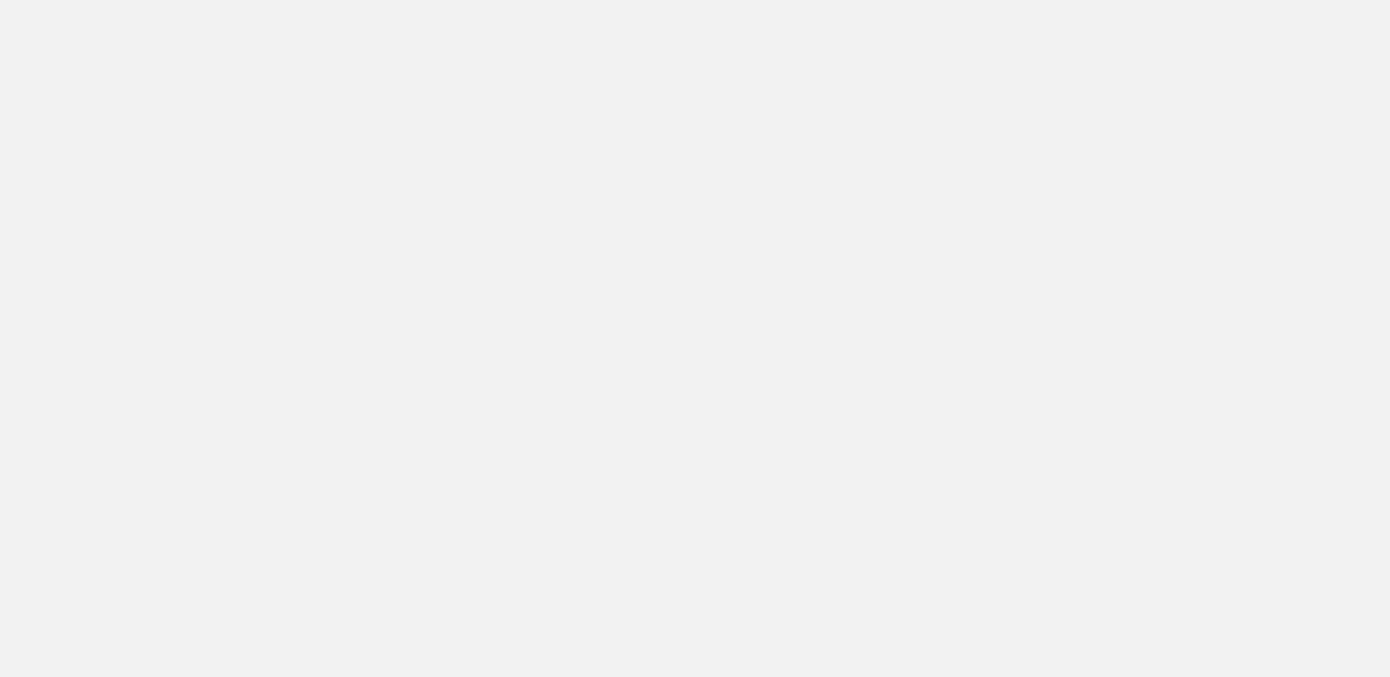 scroll, scrollTop: 0, scrollLeft: 0, axis: both 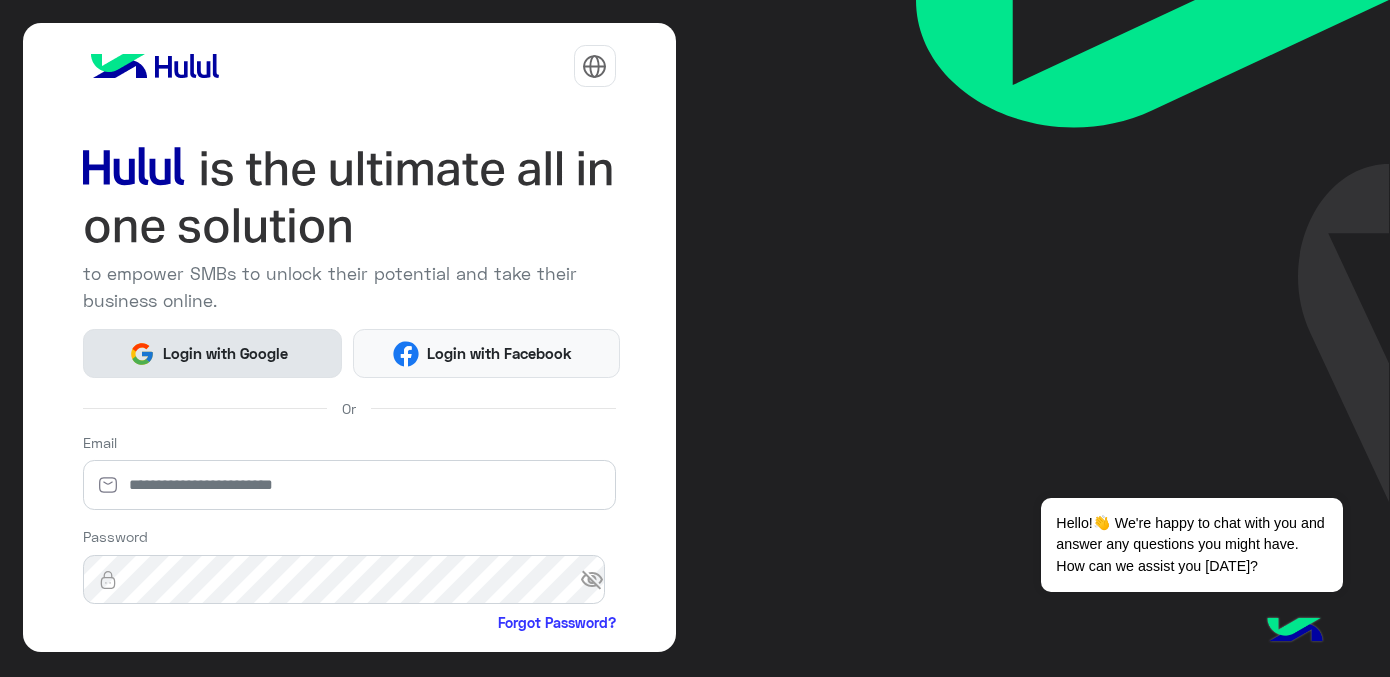 click on "Login with Google" 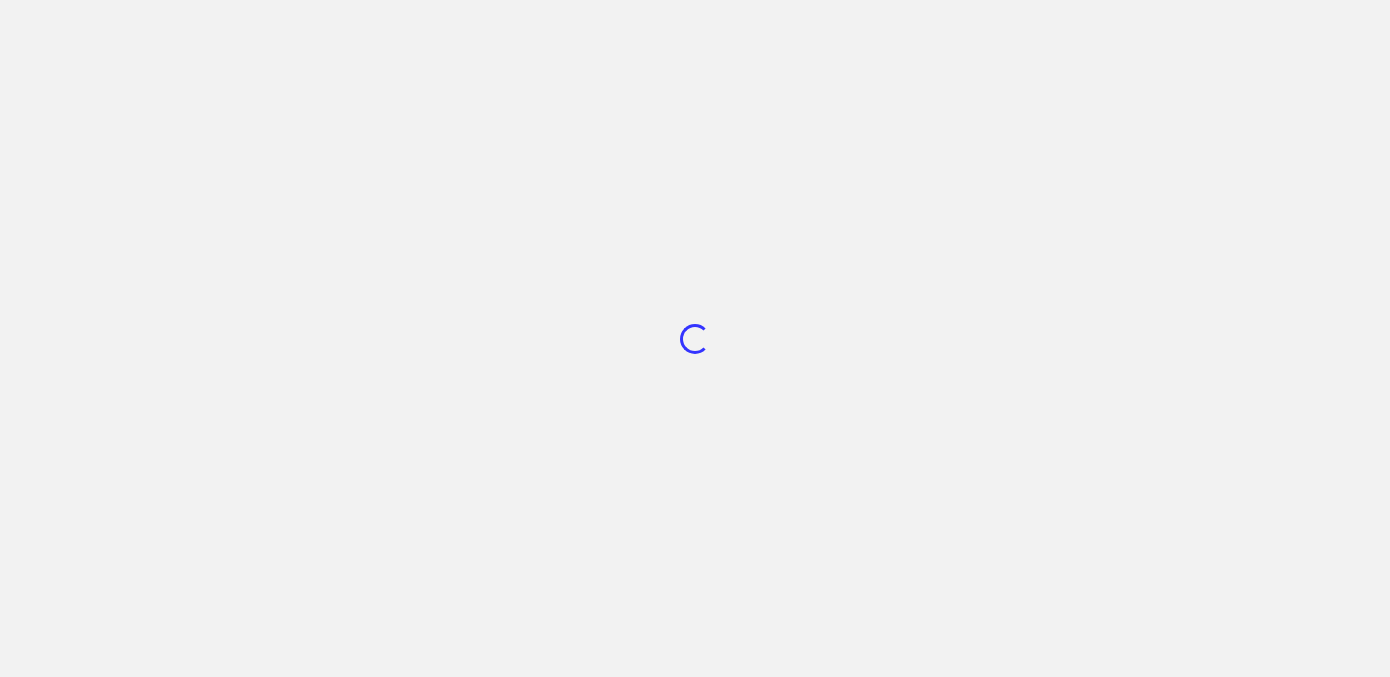 scroll, scrollTop: 0, scrollLeft: 0, axis: both 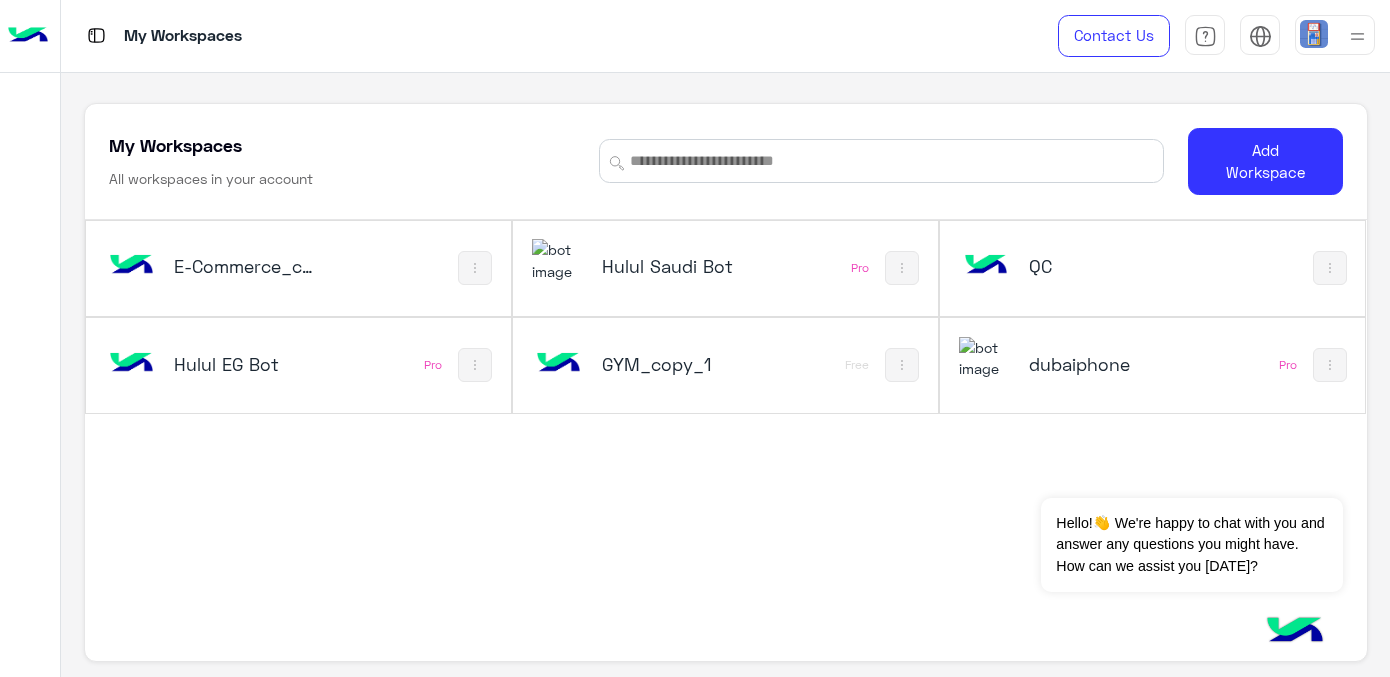 click on "E-Commerce_copy_1" at bounding box center [244, 266] 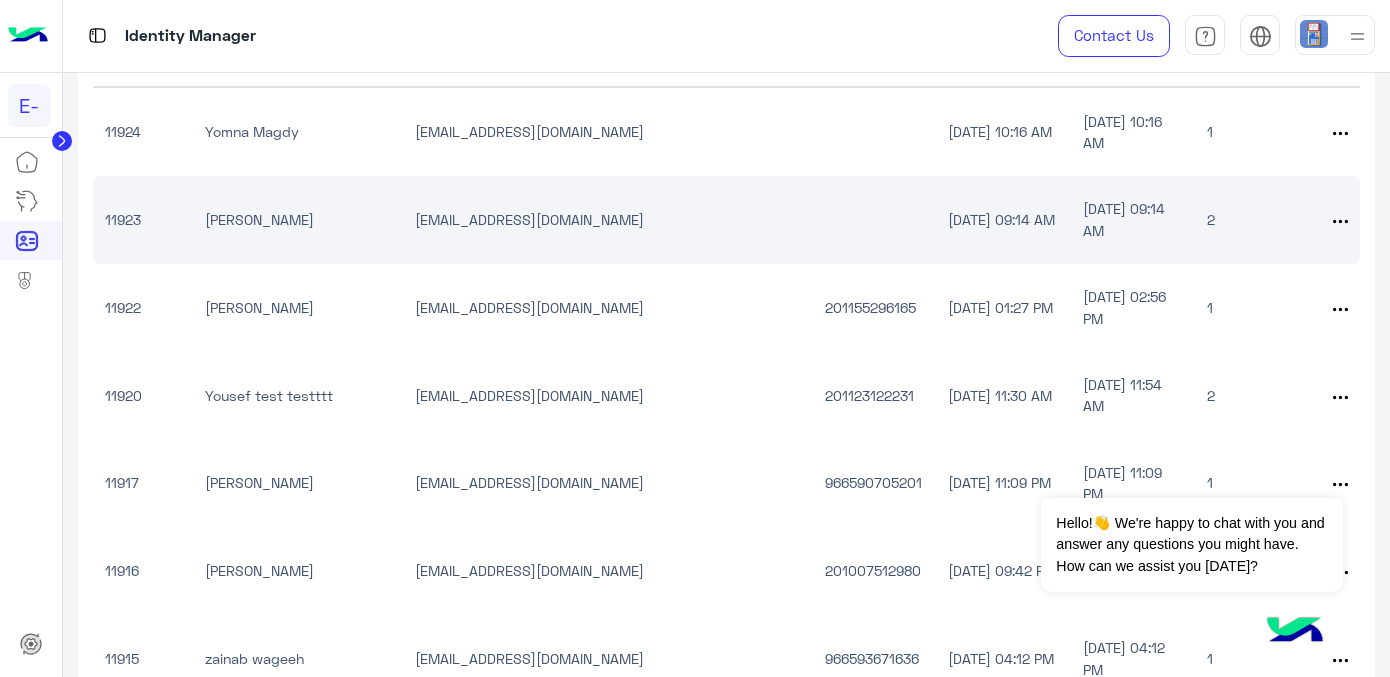 scroll, scrollTop: 231, scrollLeft: 0, axis: vertical 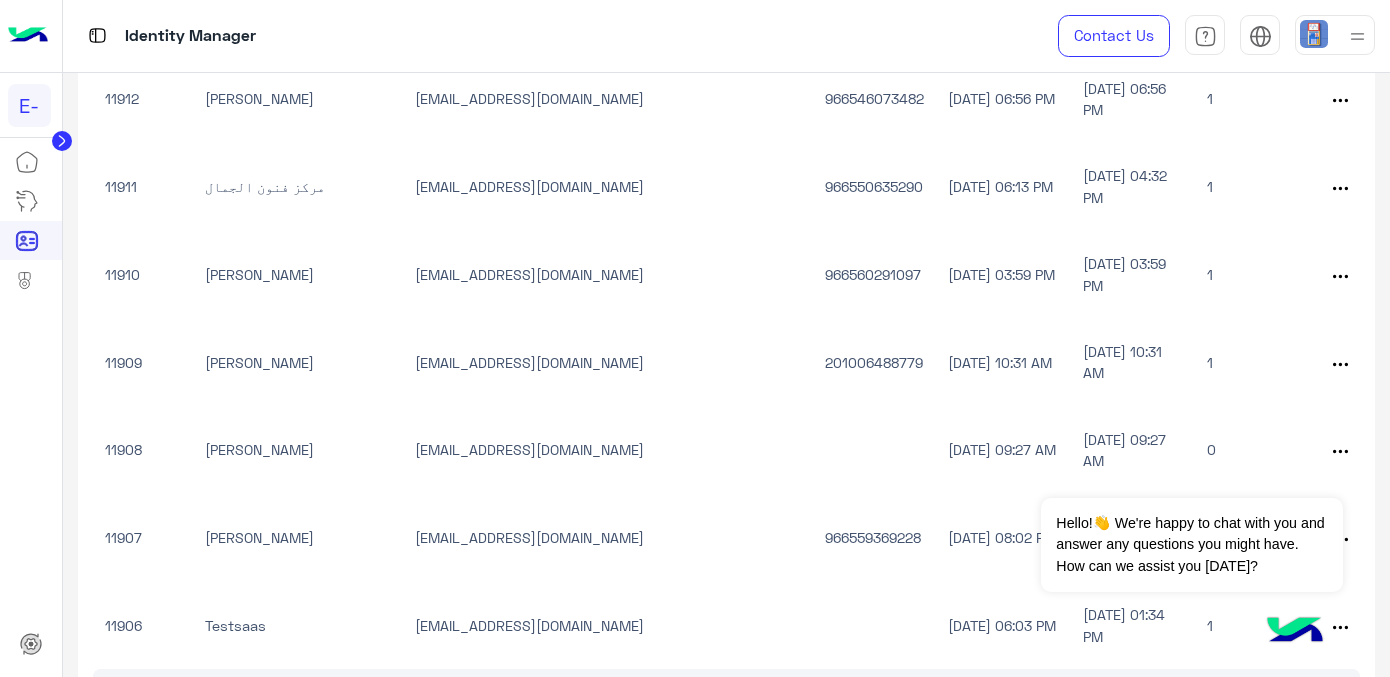 drag, startPoint x: 124, startPoint y: 214, endPoint x: 1000, endPoint y: 386, distance: 892.72614 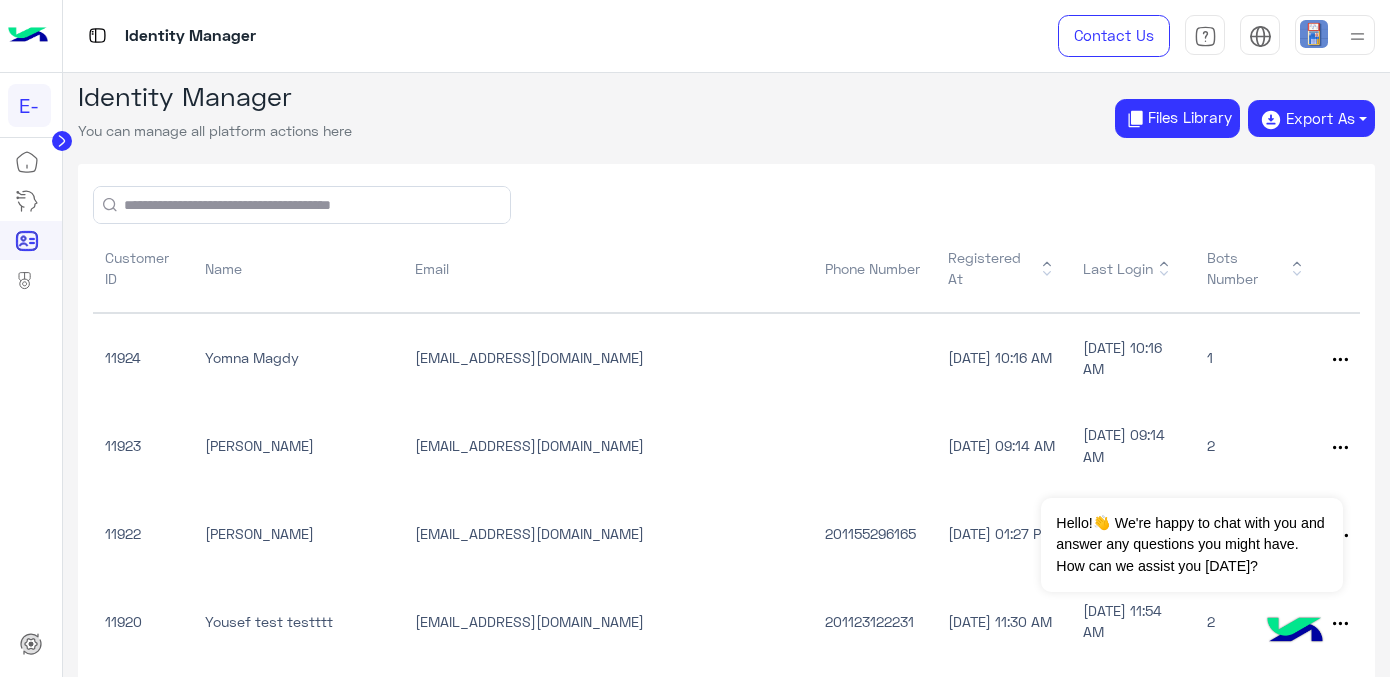 scroll, scrollTop: 0, scrollLeft: 0, axis: both 